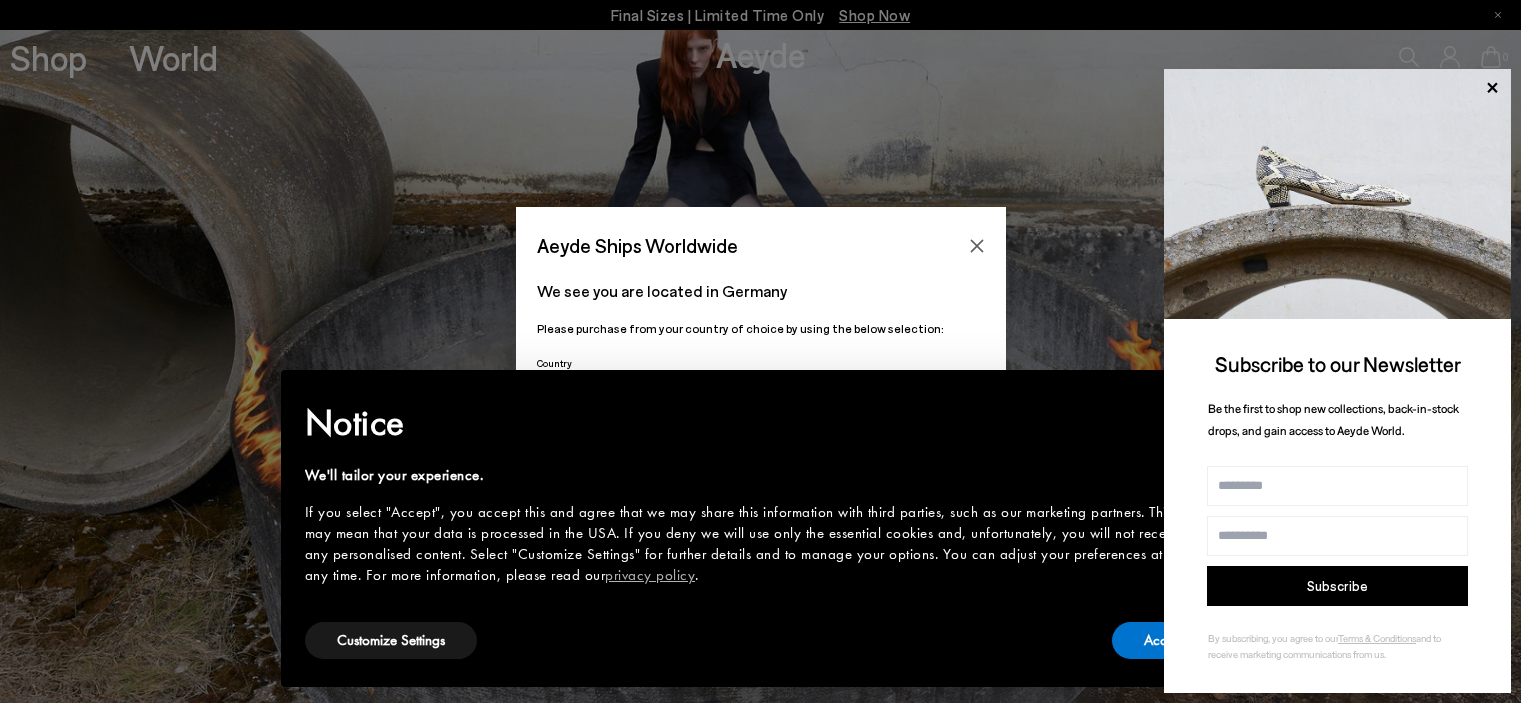 scroll, scrollTop: 0, scrollLeft: 0, axis: both 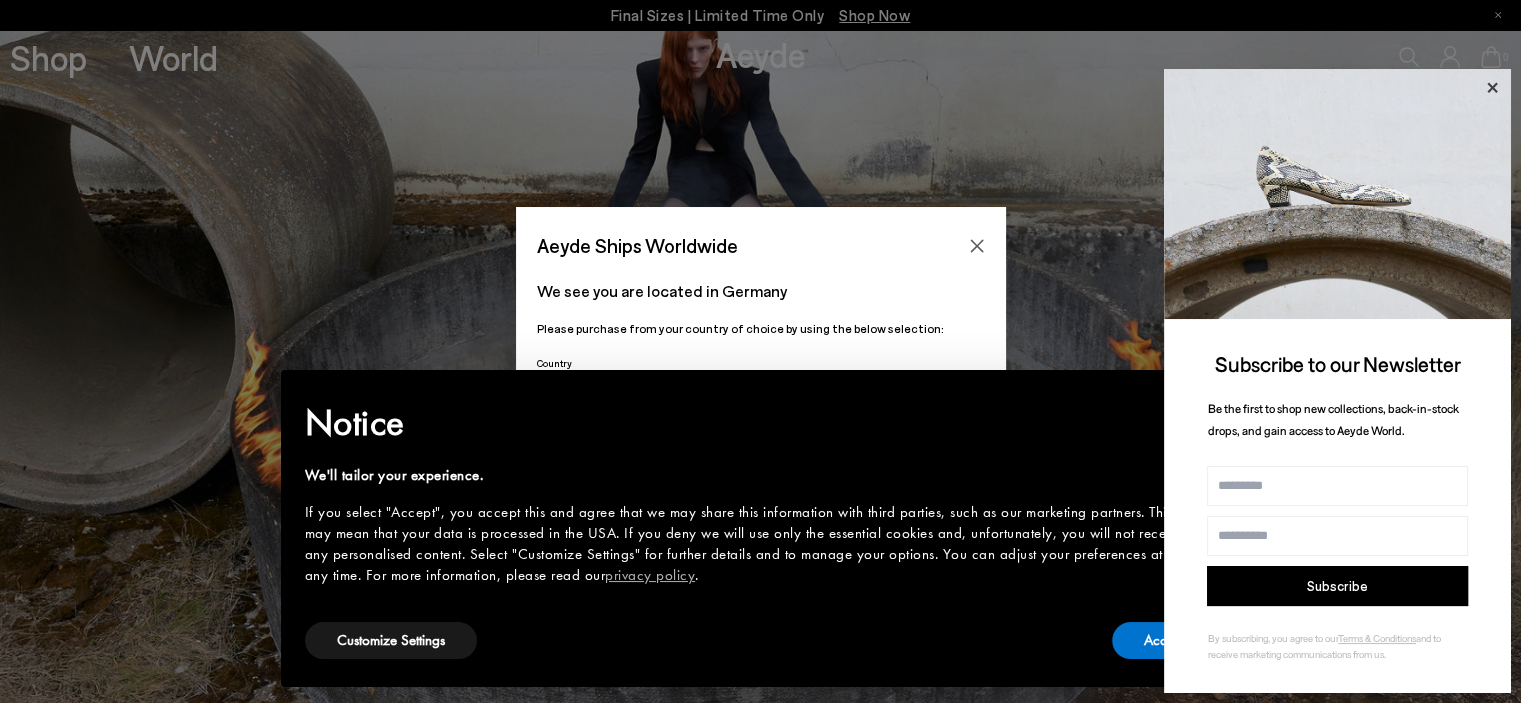 click 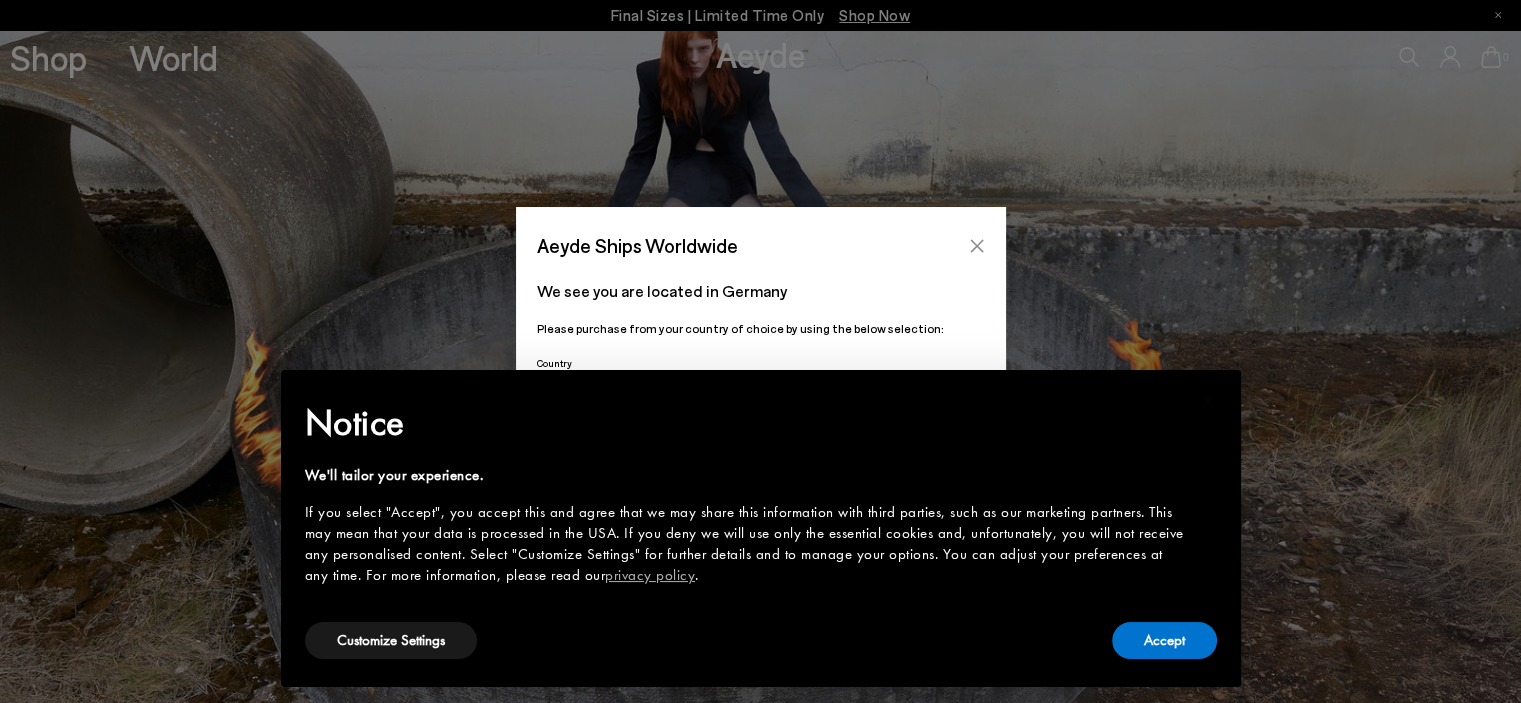 click 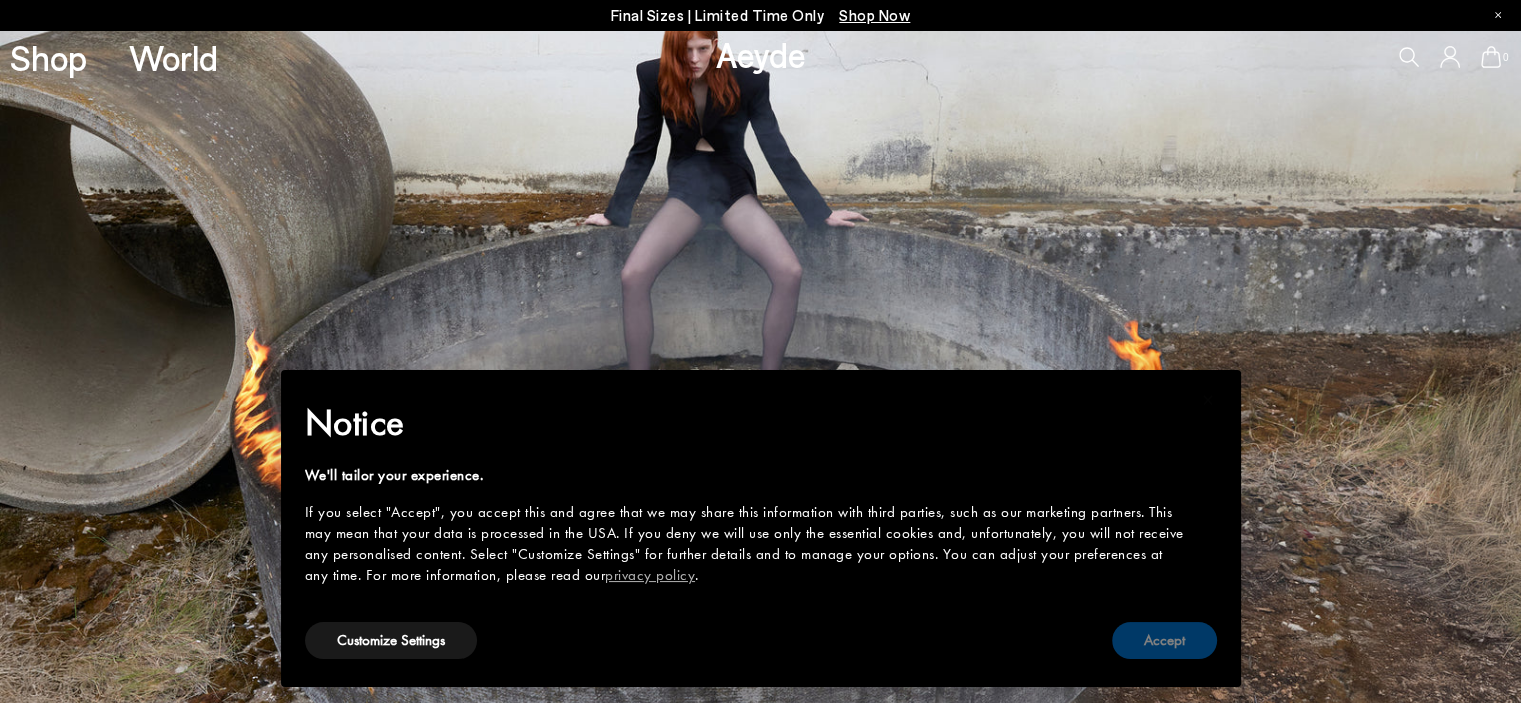 click on "Accept" at bounding box center [1164, 640] 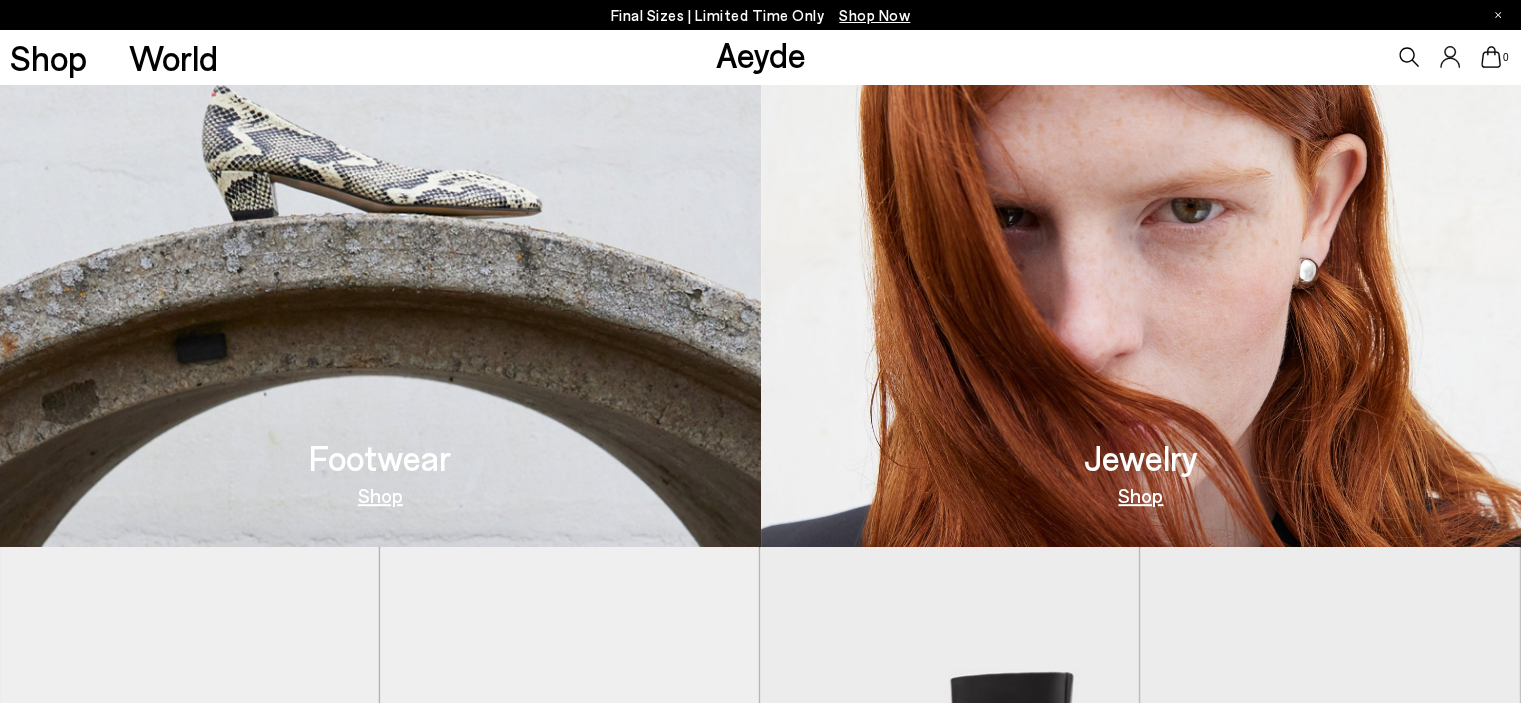 scroll, scrollTop: 844, scrollLeft: 0, axis: vertical 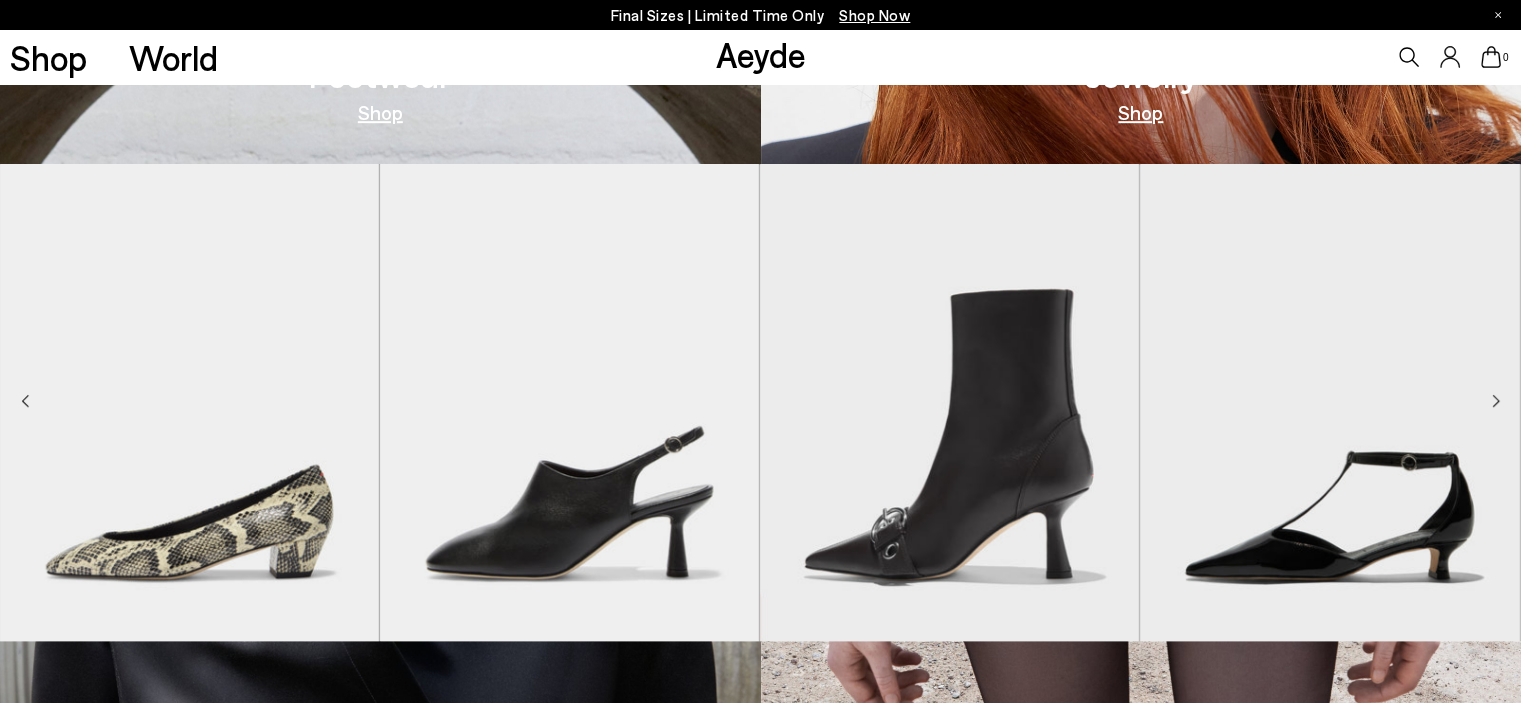 click on "Shop Now" at bounding box center (874, 15) 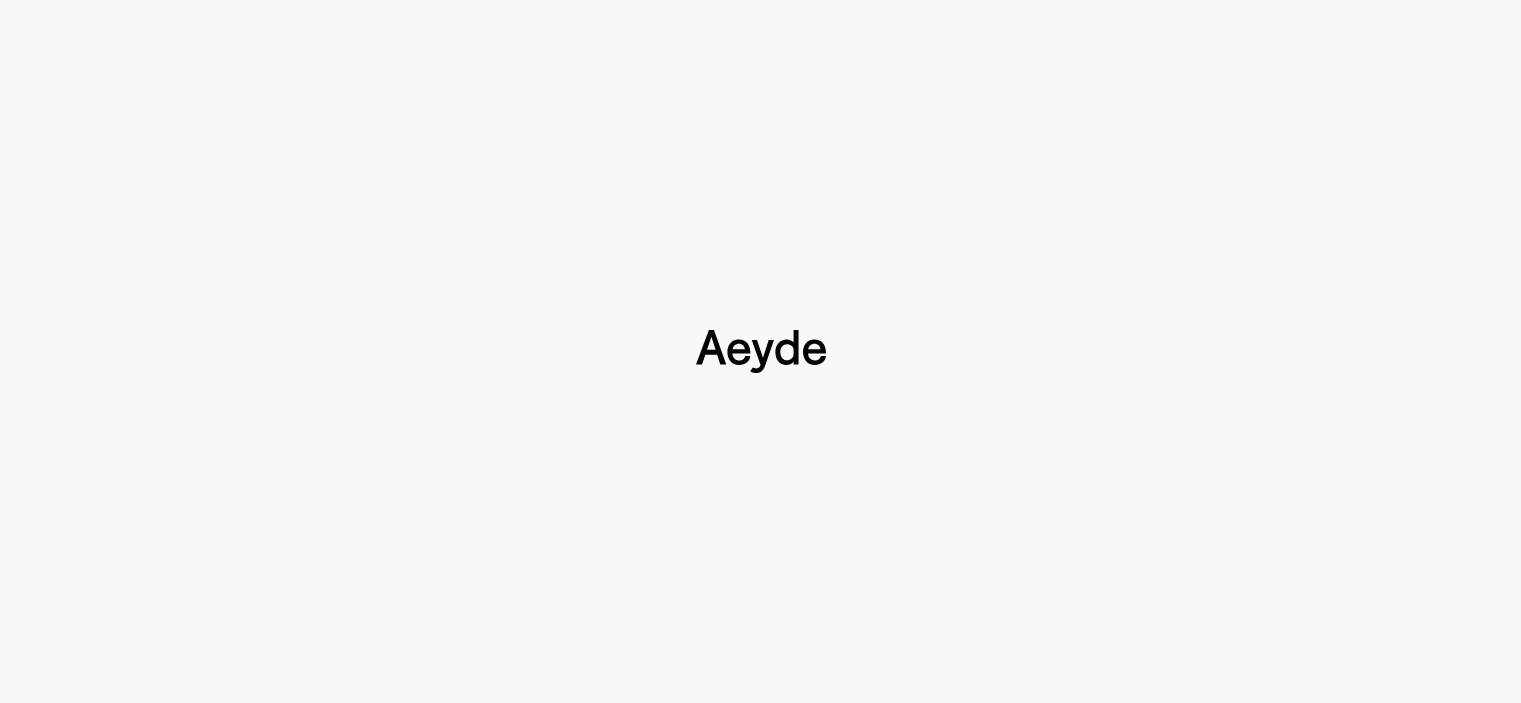 scroll, scrollTop: 0, scrollLeft: 0, axis: both 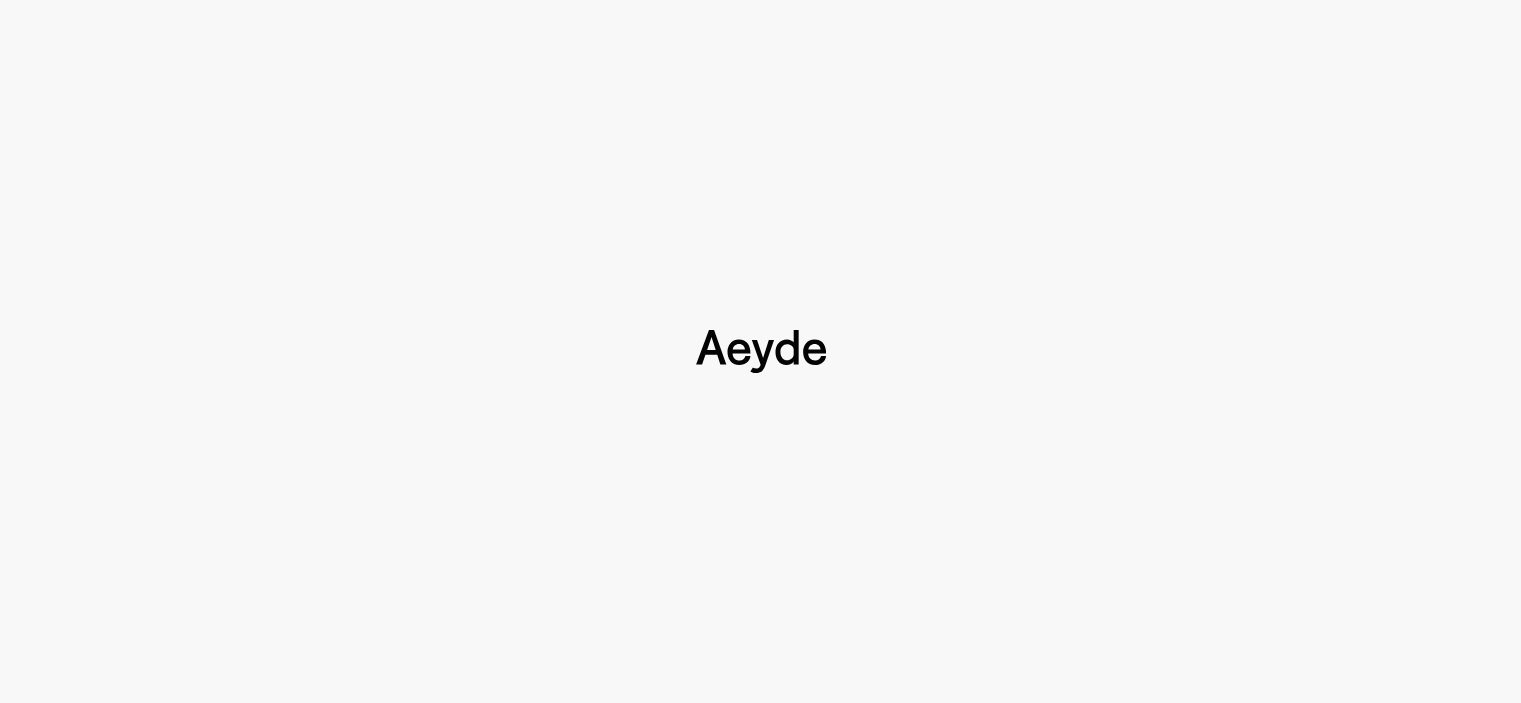 type 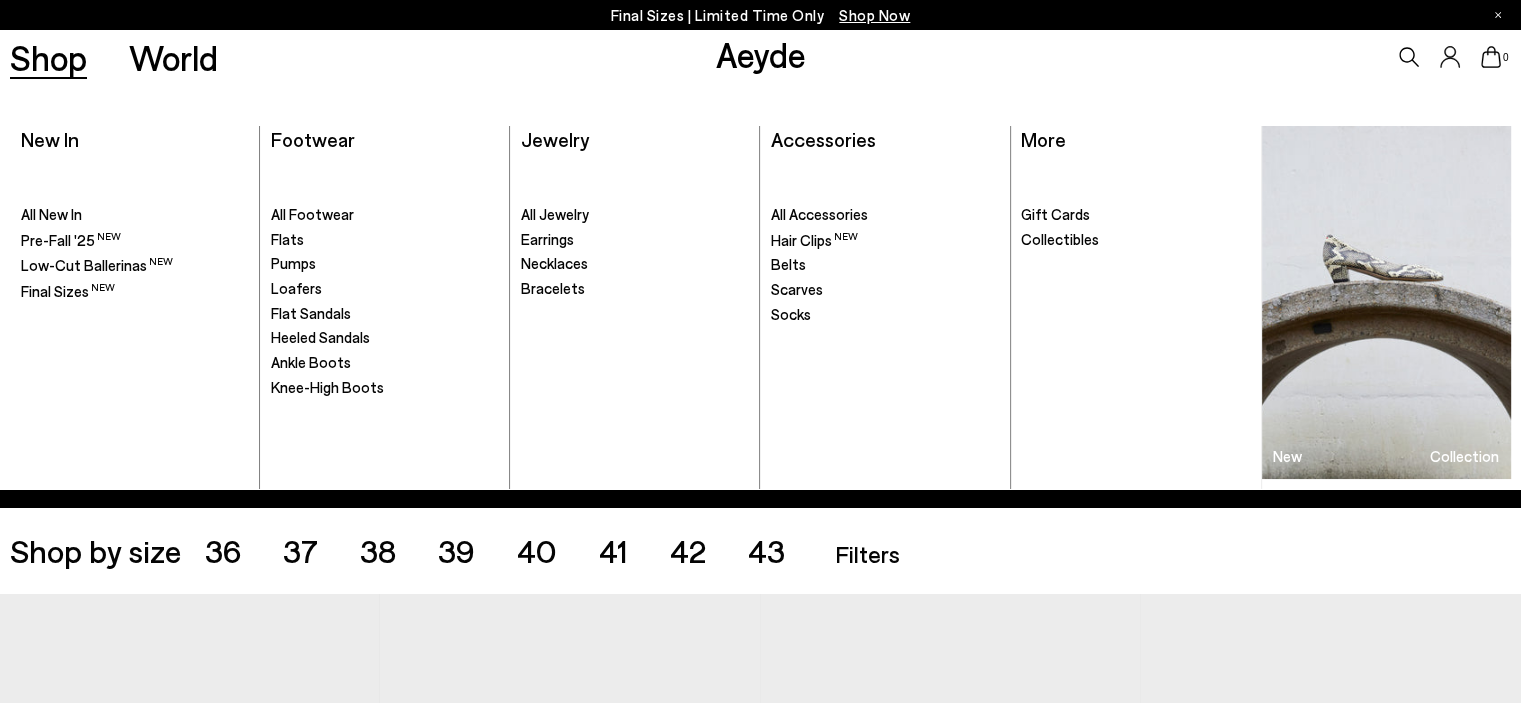 click on "Shop" at bounding box center (48, 57) 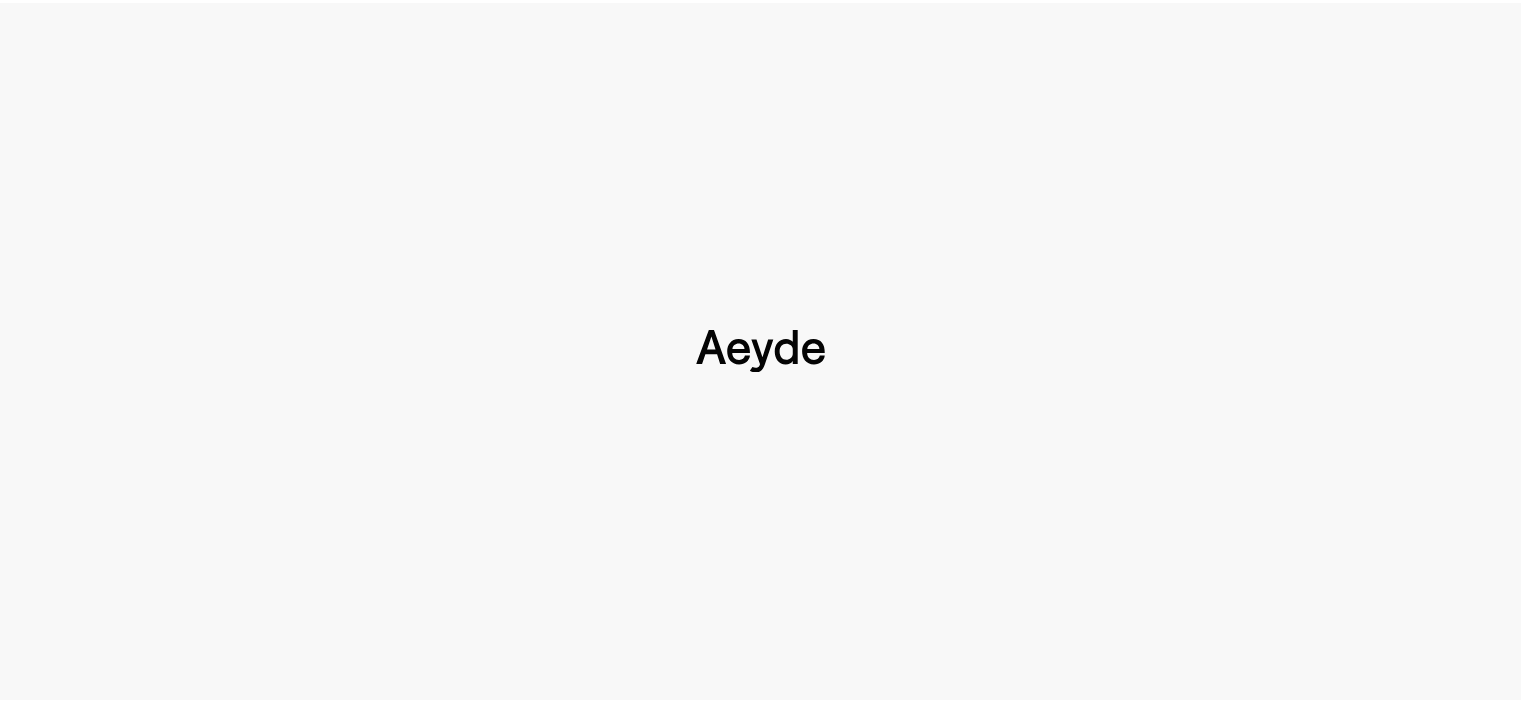 scroll, scrollTop: 0, scrollLeft: 0, axis: both 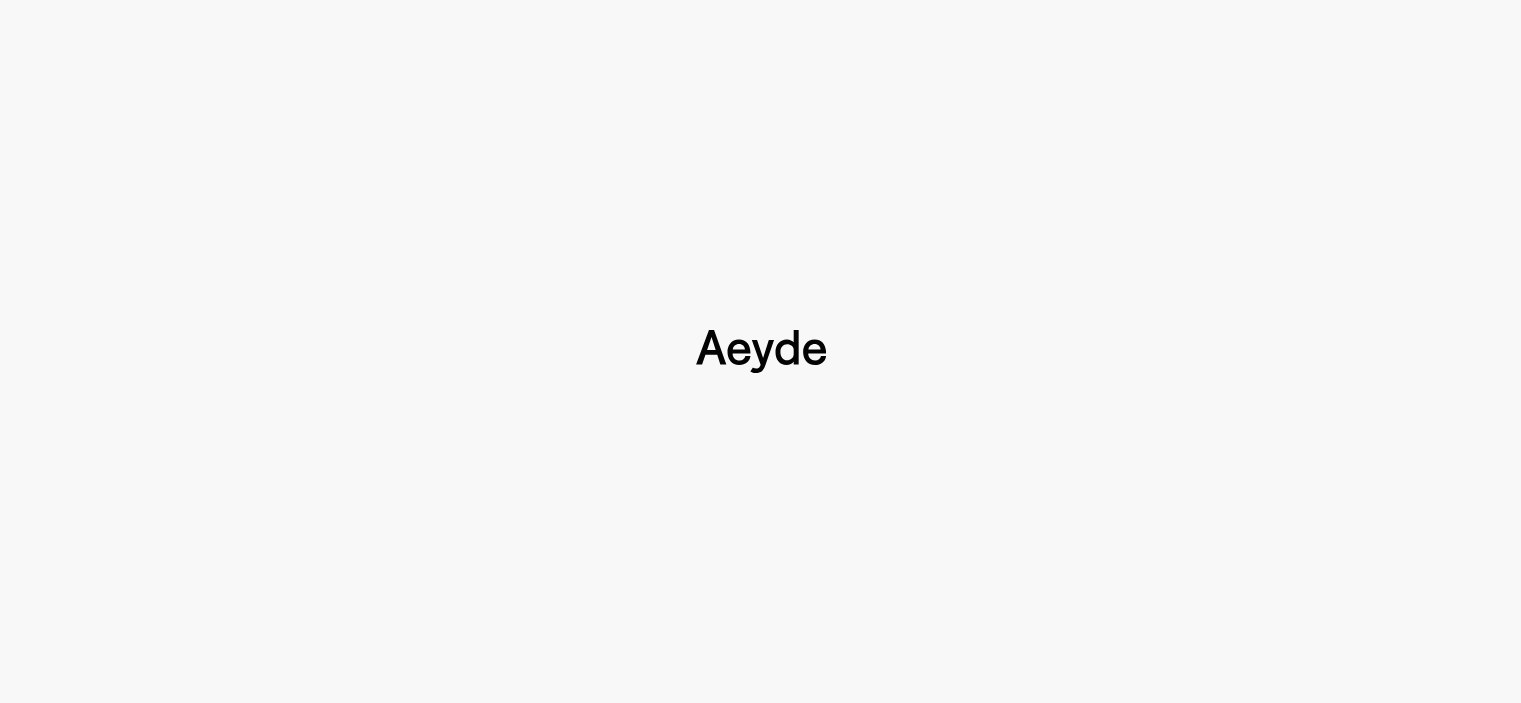 type 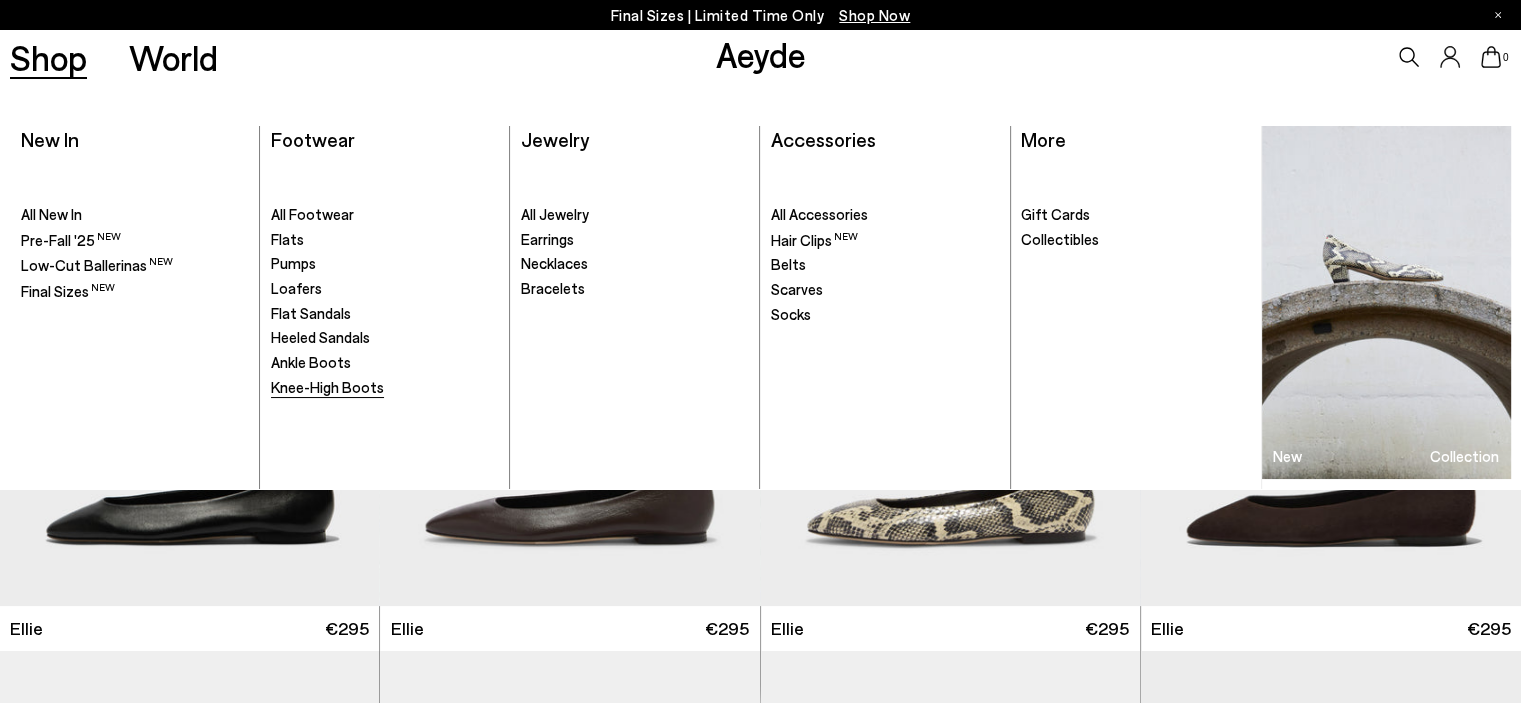 click on "Knee-High Boots" at bounding box center [327, 387] 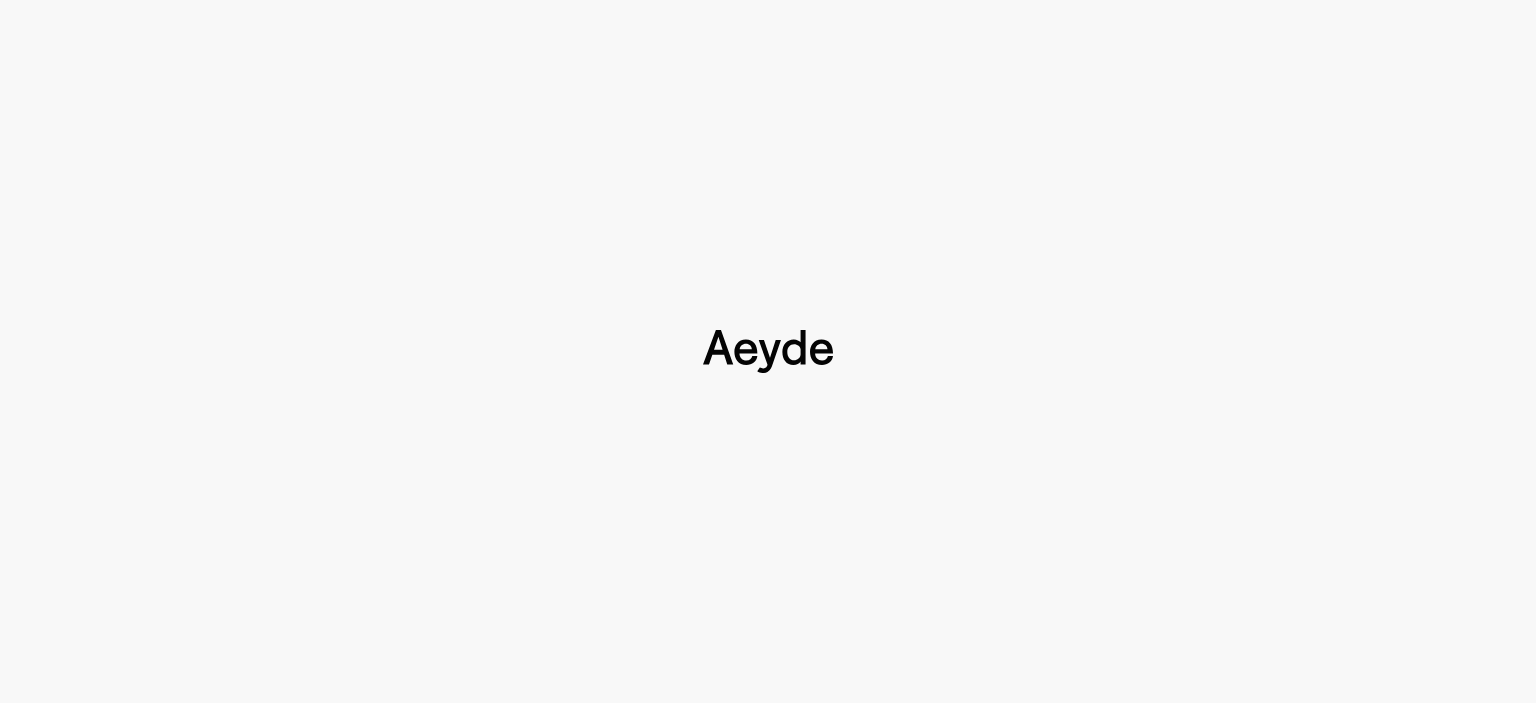 type 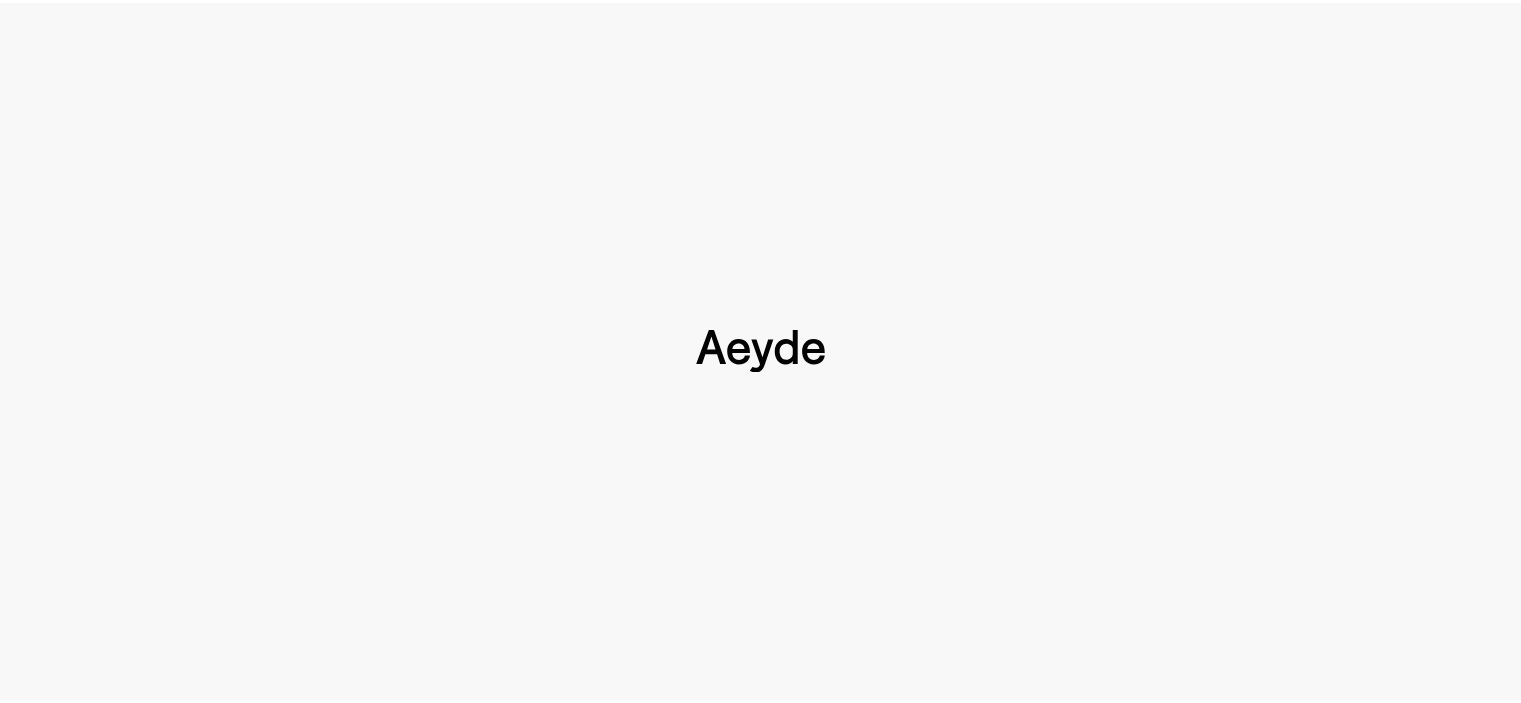 scroll, scrollTop: 0, scrollLeft: 0, axis: both 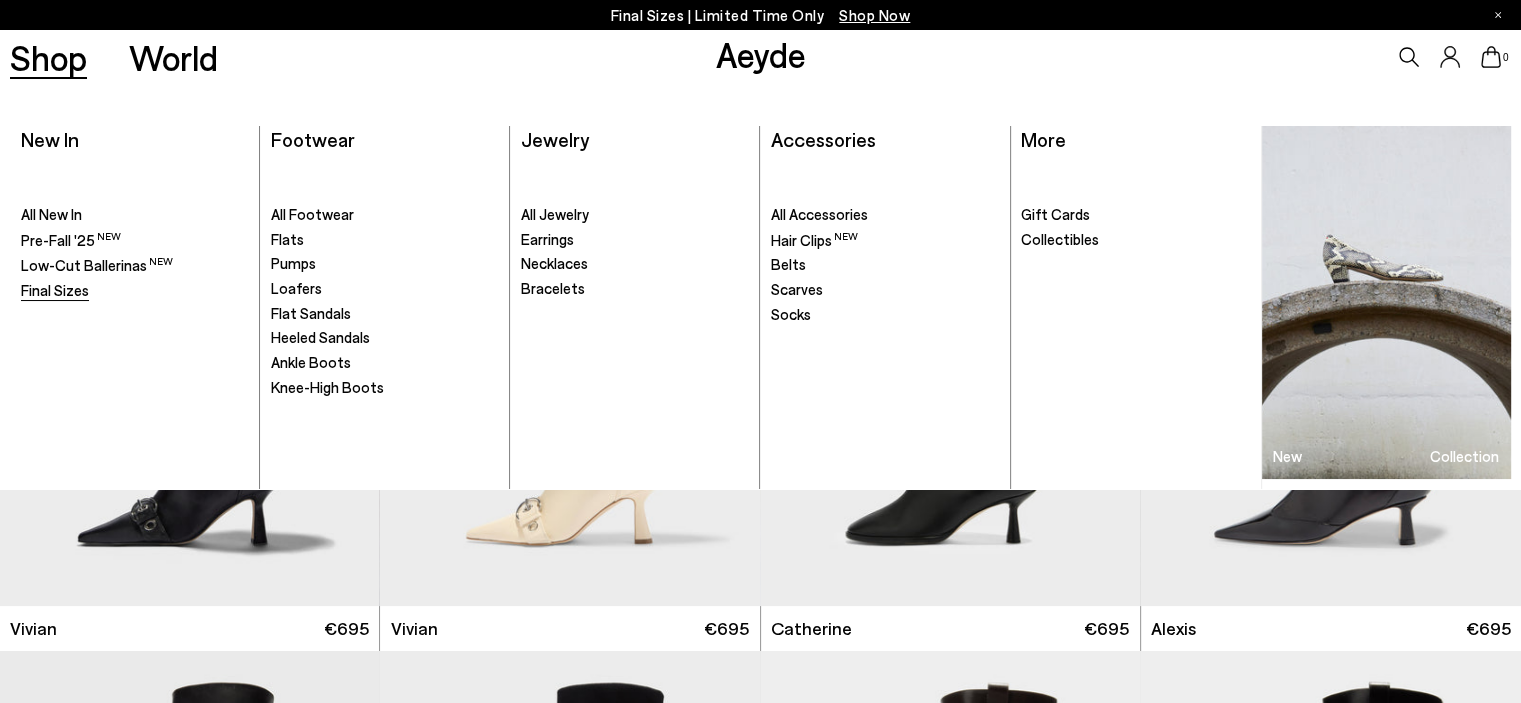click on "Final Sizes" at bounding box center [55, 290] 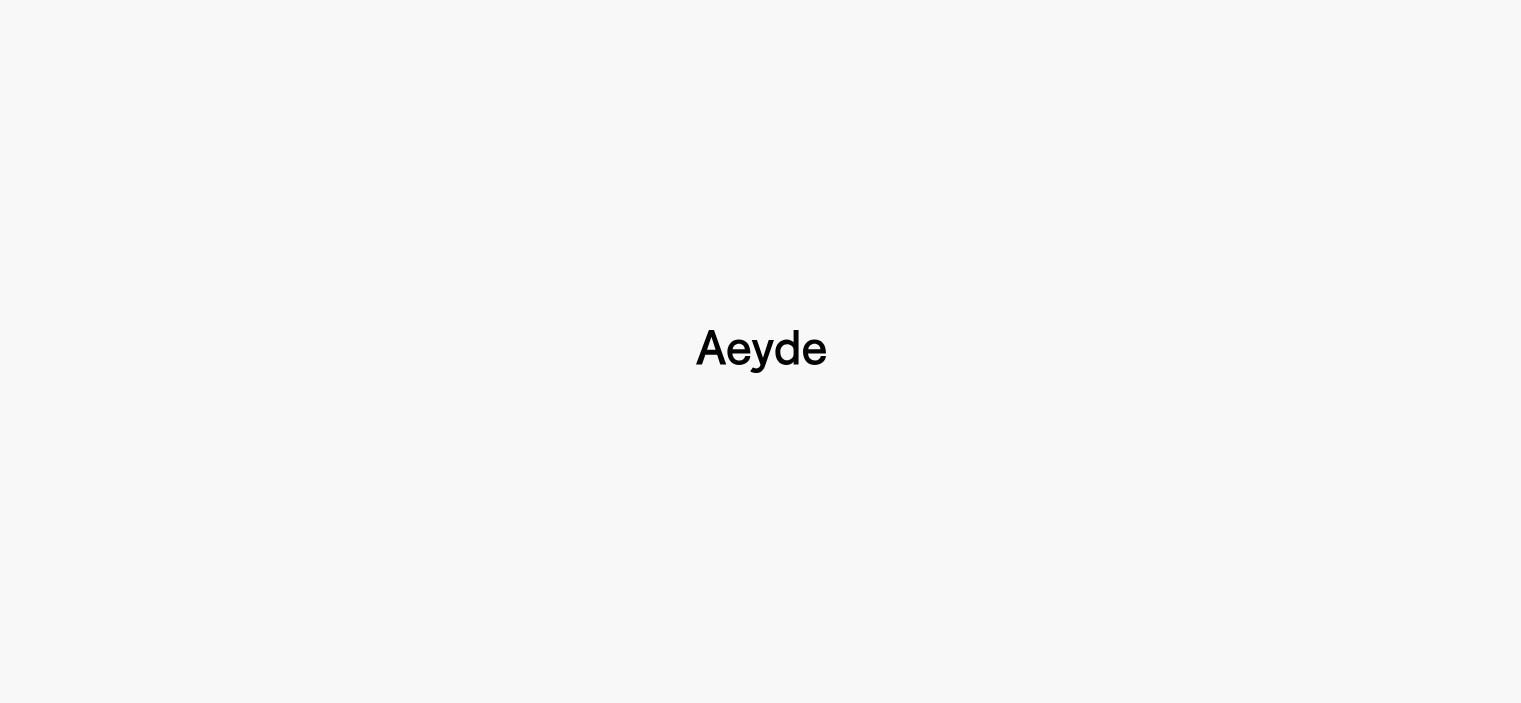 scroll, scrollTop: 0, scrollLeft: 0, axis: both 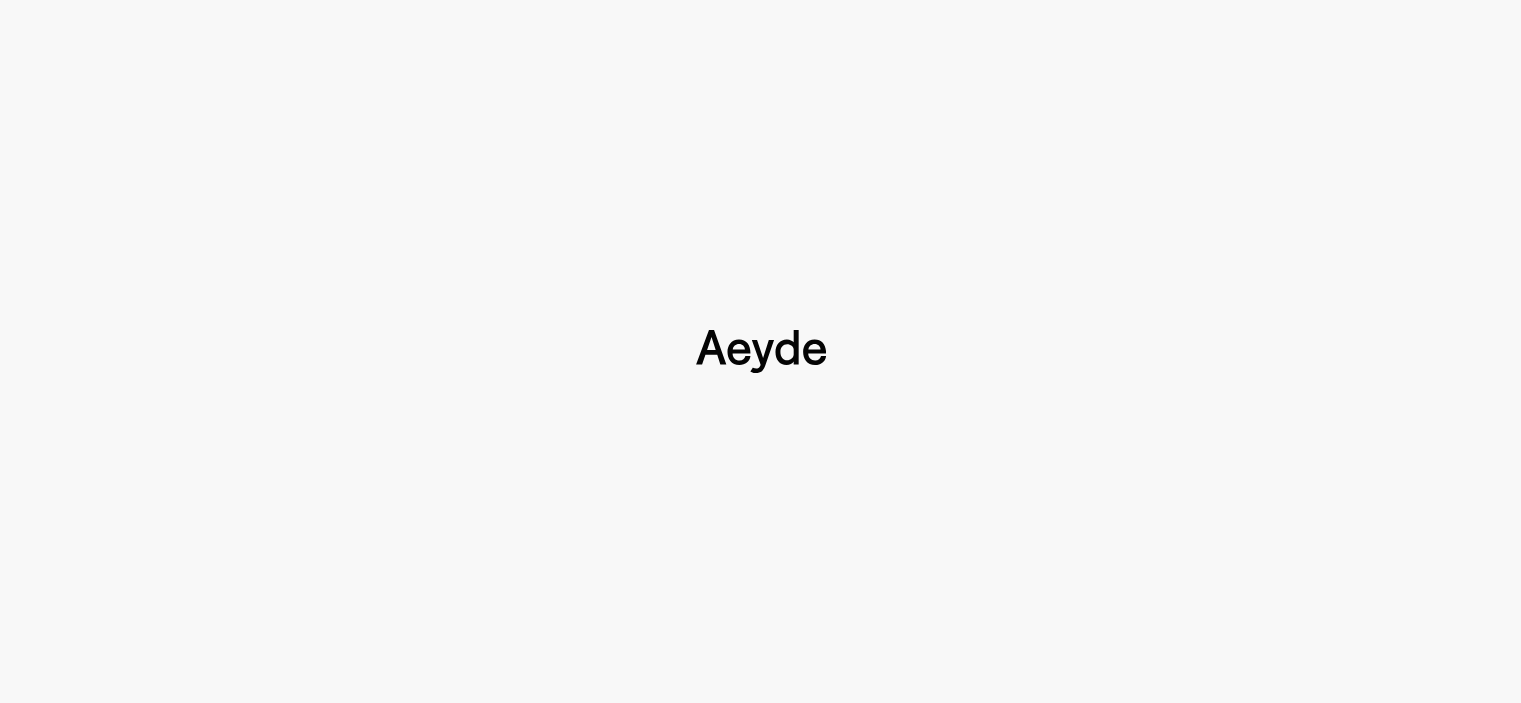 type 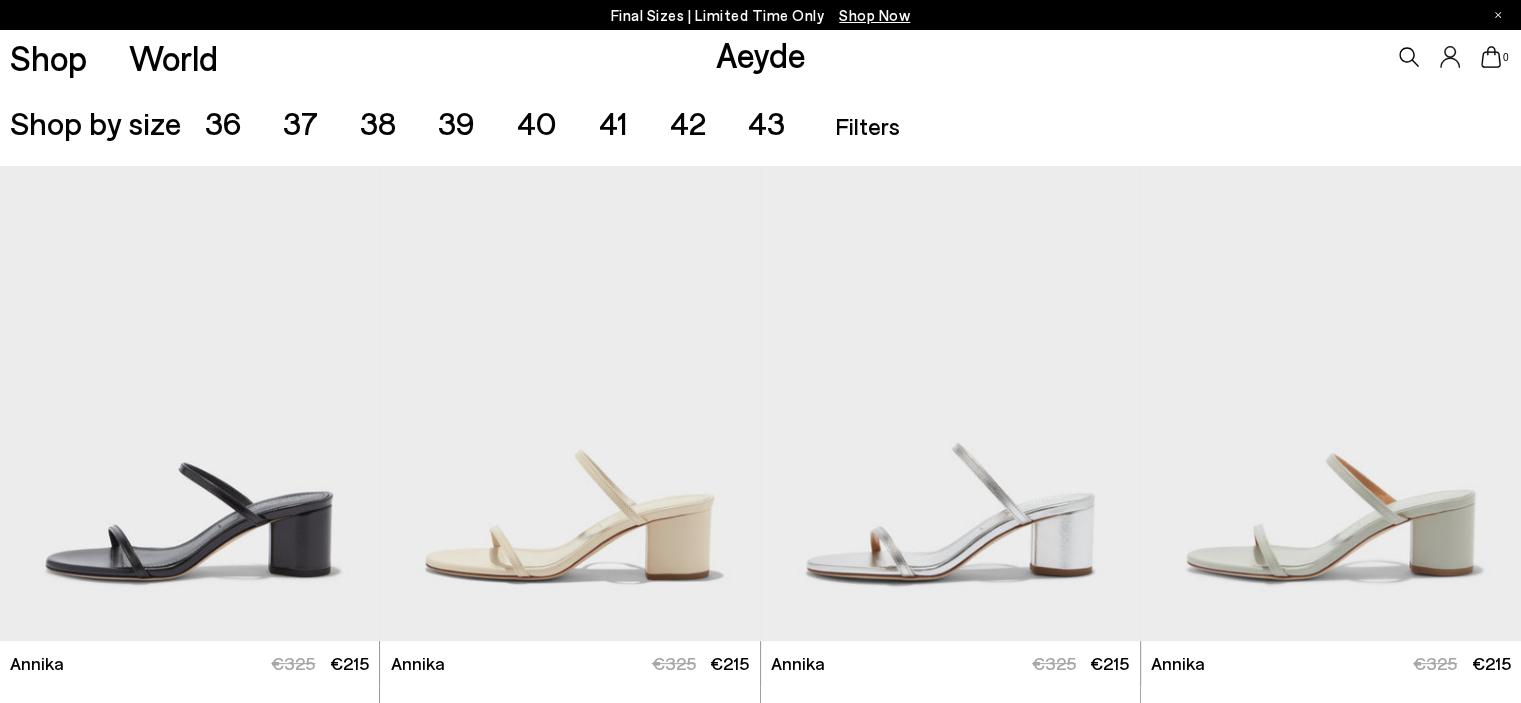 scroll, scrollTop: 444, scrollLeft: 0, axis: vertical 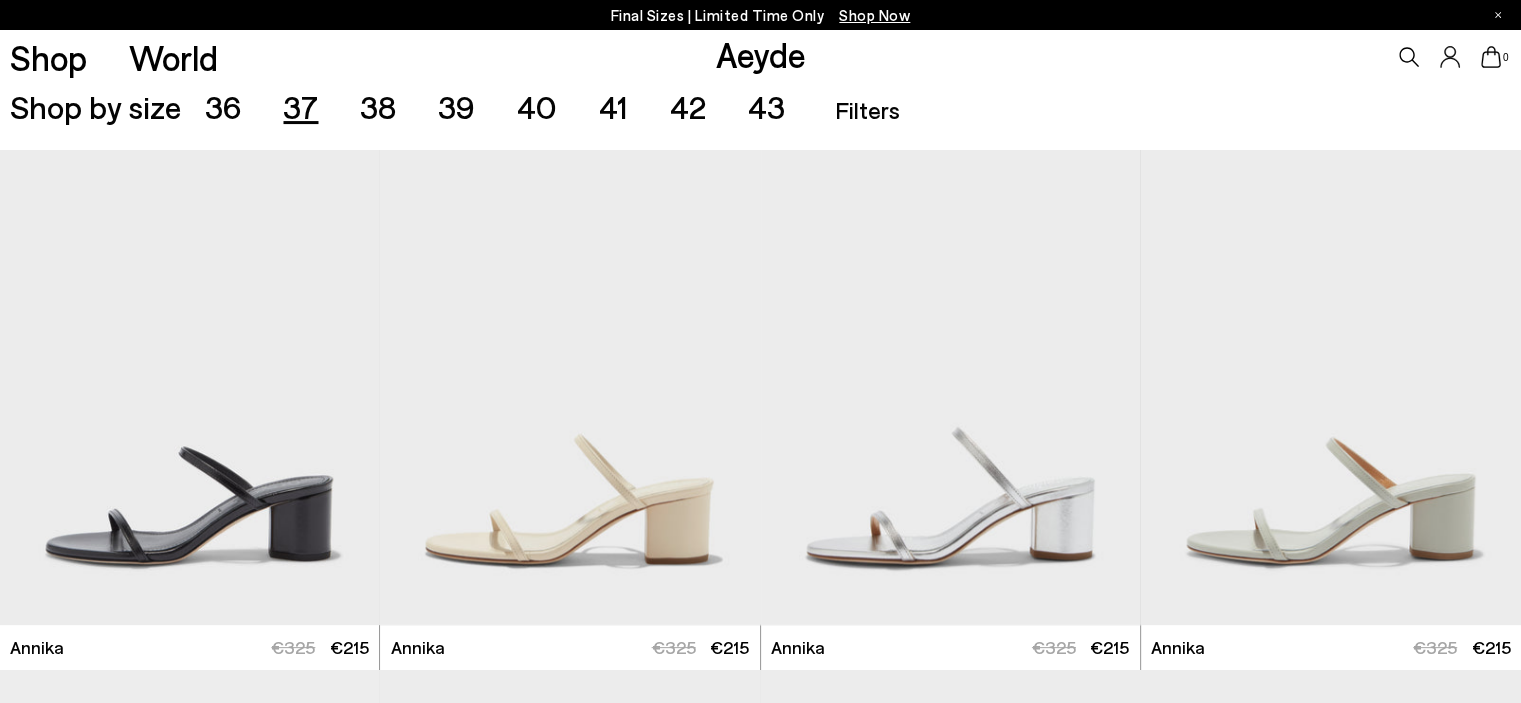 click on "37" at bounding box center [300, 106] 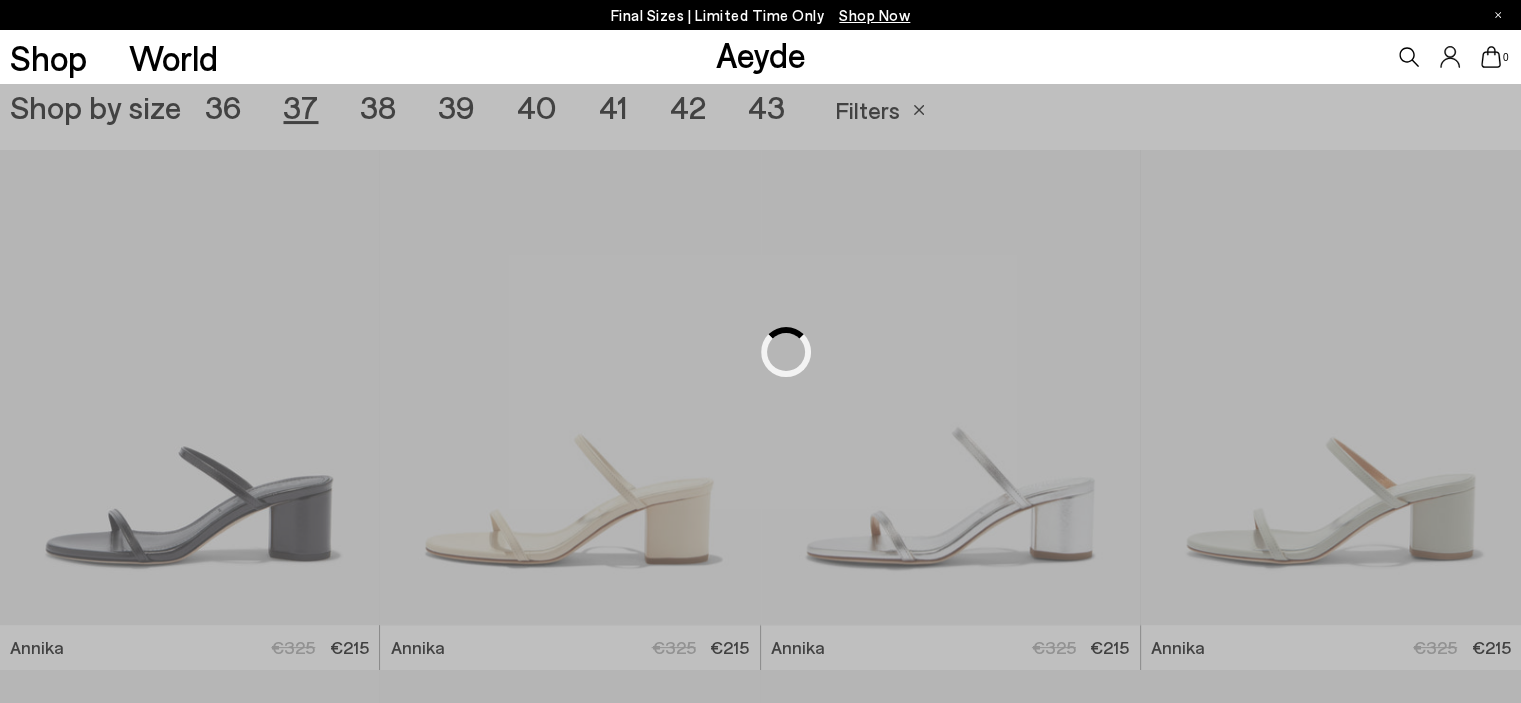 scroll, scrollTop: 424, scrollLeft: 0, axis: vertical 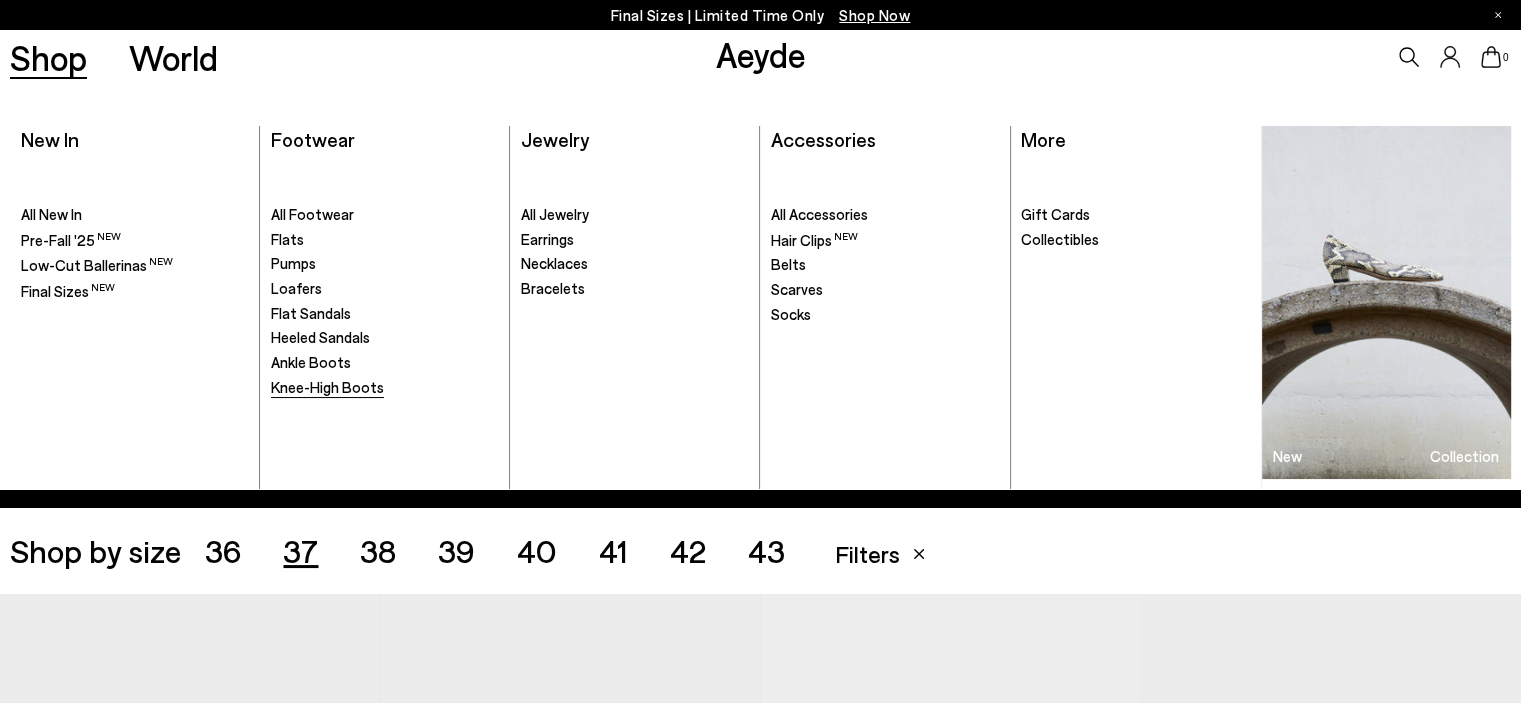 click on "Knee-High Boots" at bounding box center [327, 387] 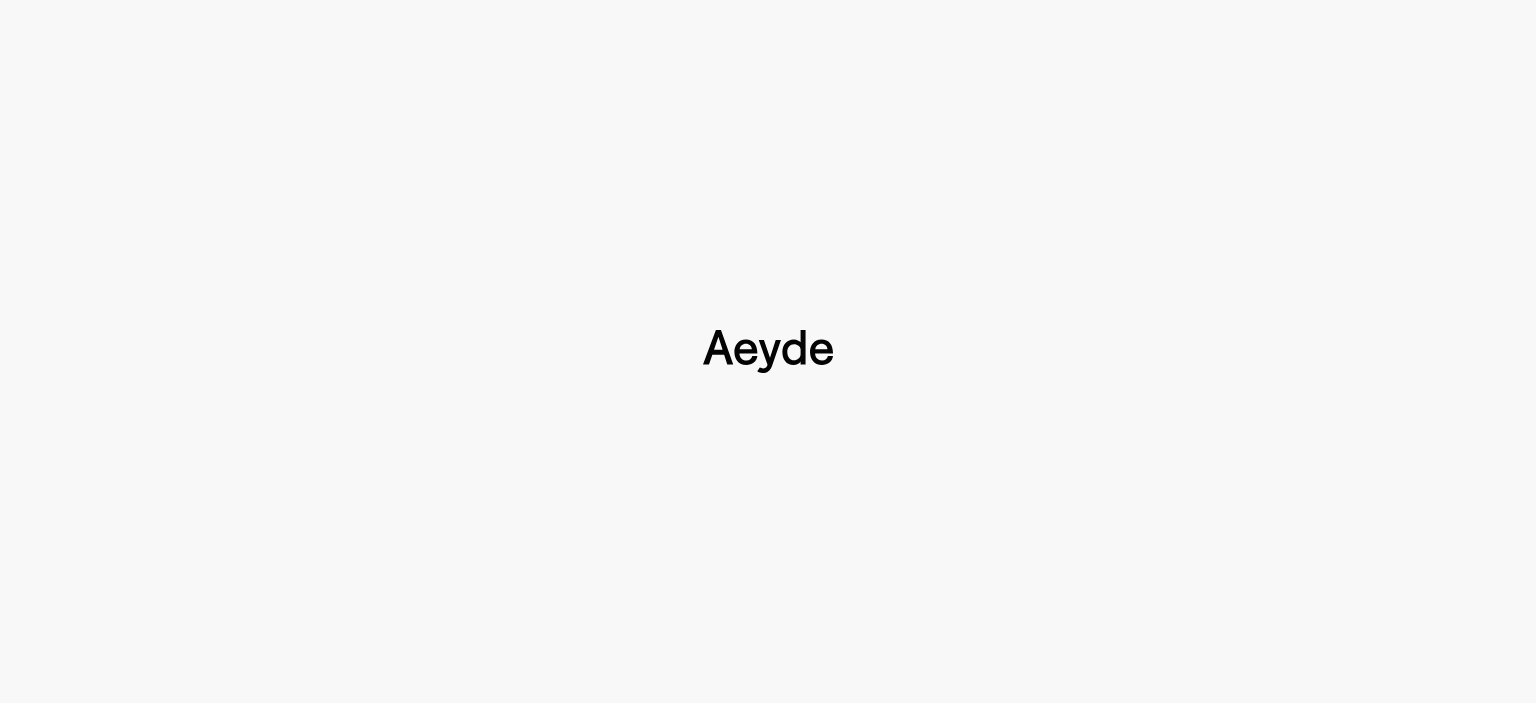 type 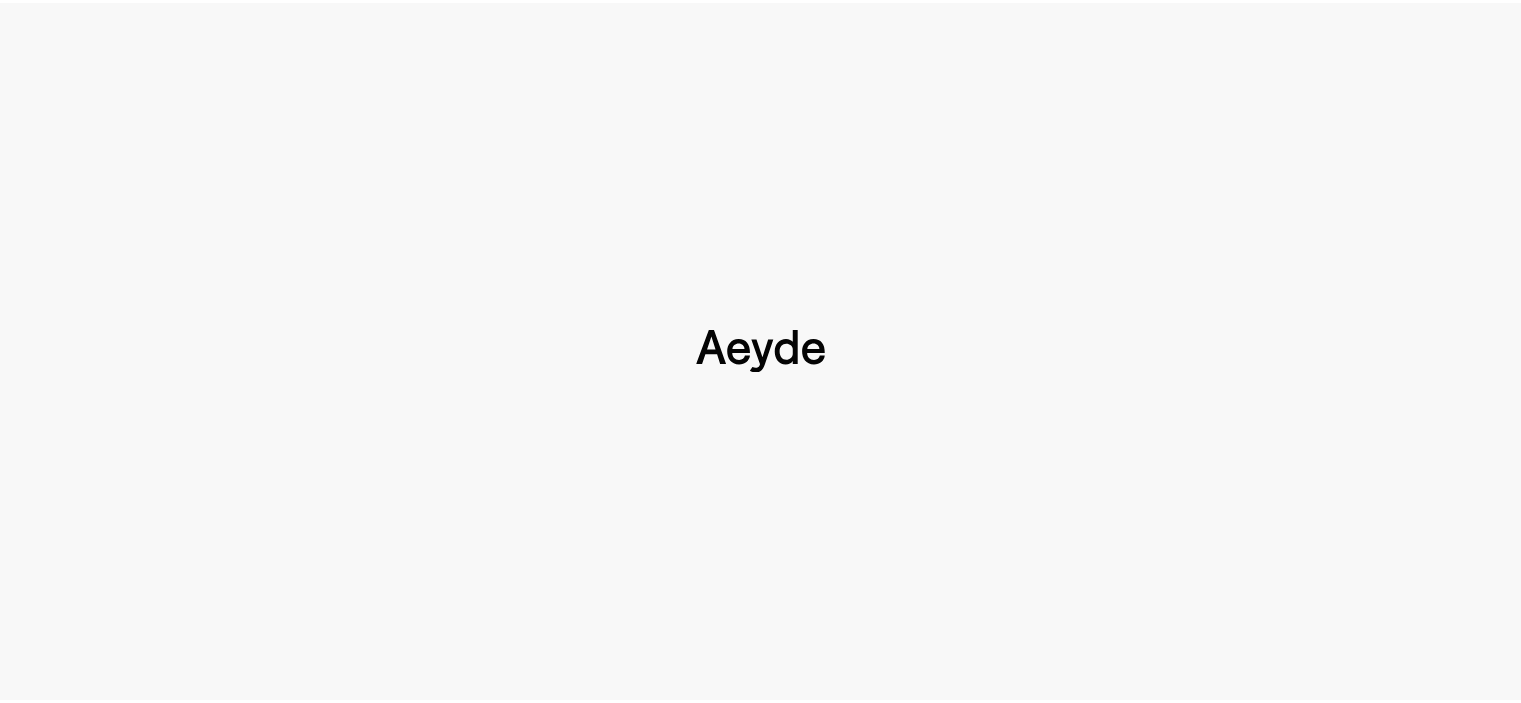 scroll, scrollTop: 0, scrollLeft: 0, axis: both 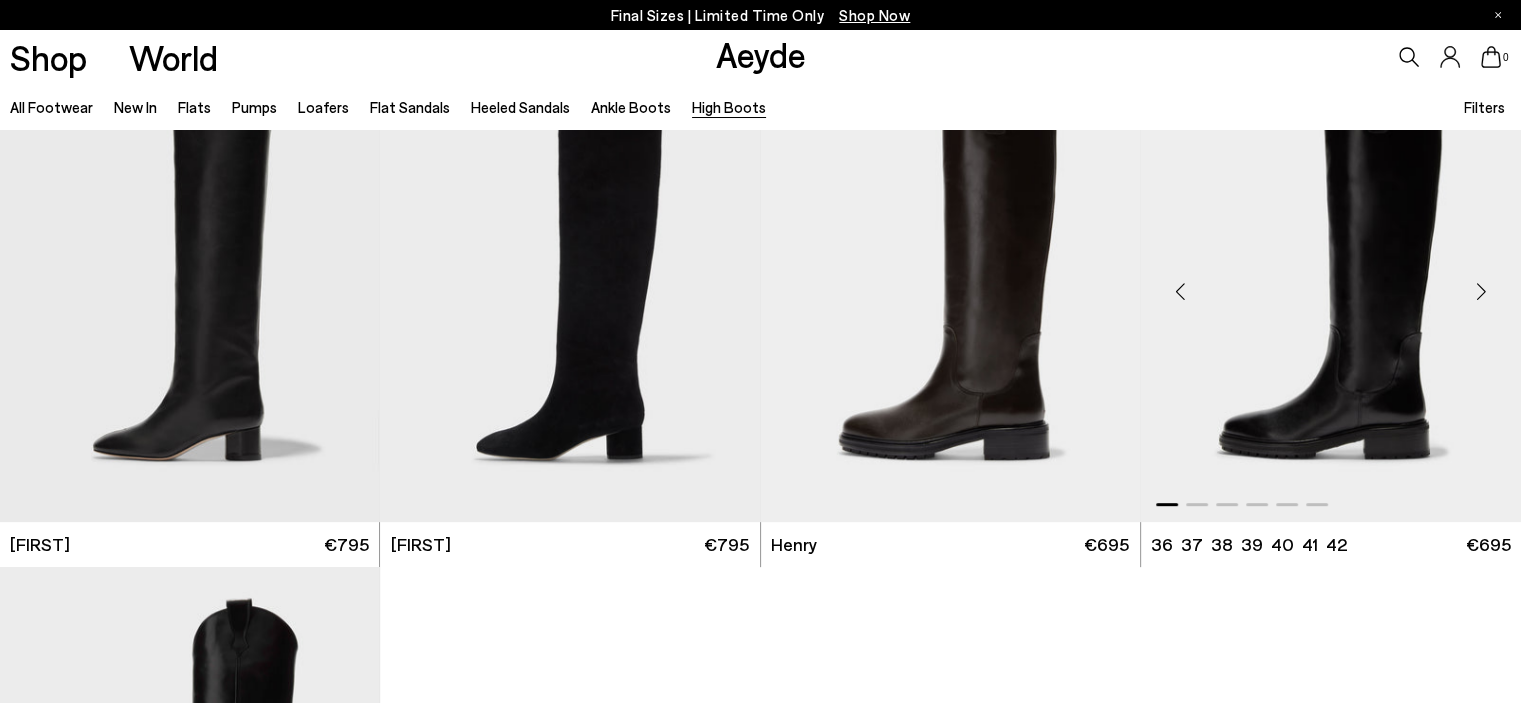 click at bounding box center [1331, 283] 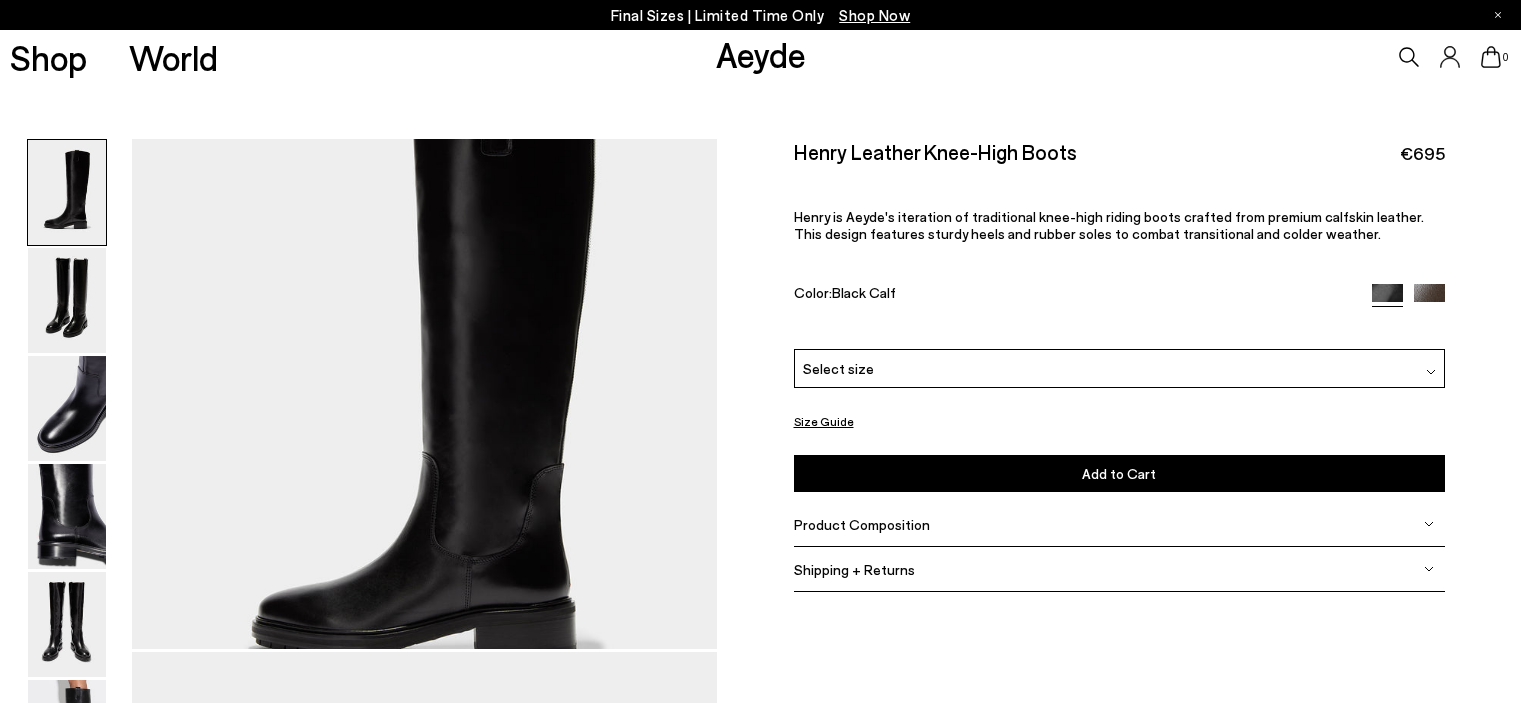 scroll, scrollTop: 0, scrollLeft: 0, axis: both 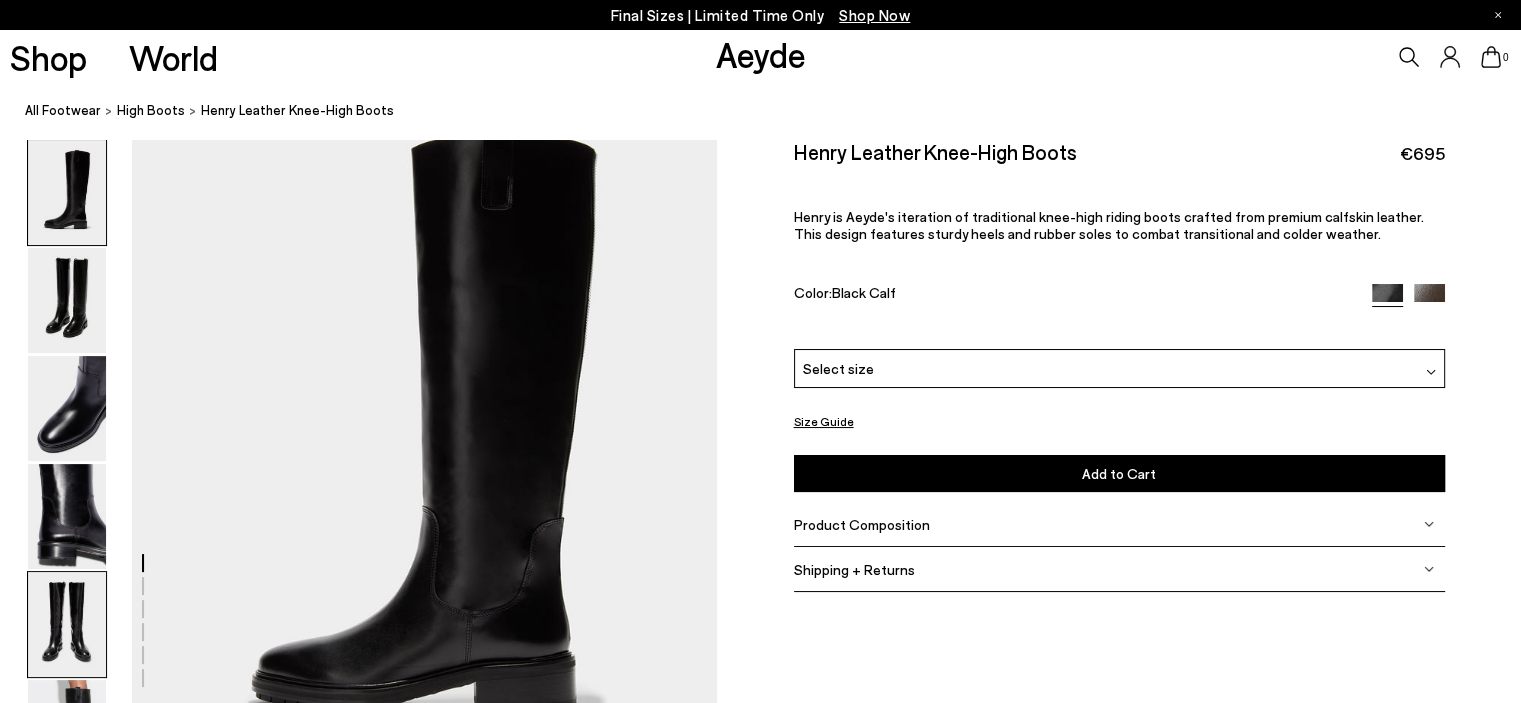 click at bounding box center [67, 624] 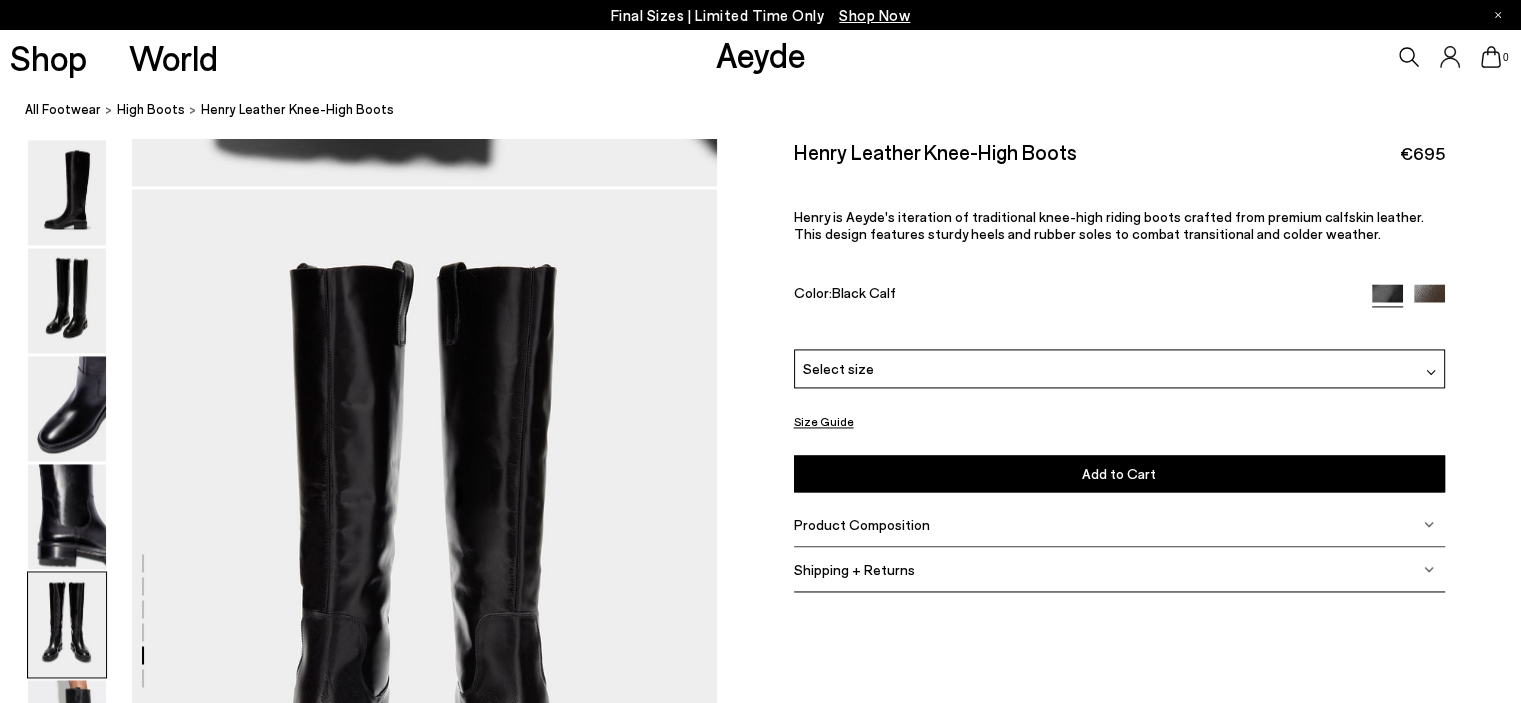 scroll, scrollTop: 2920, scrollLeft: 0, axis: vertical 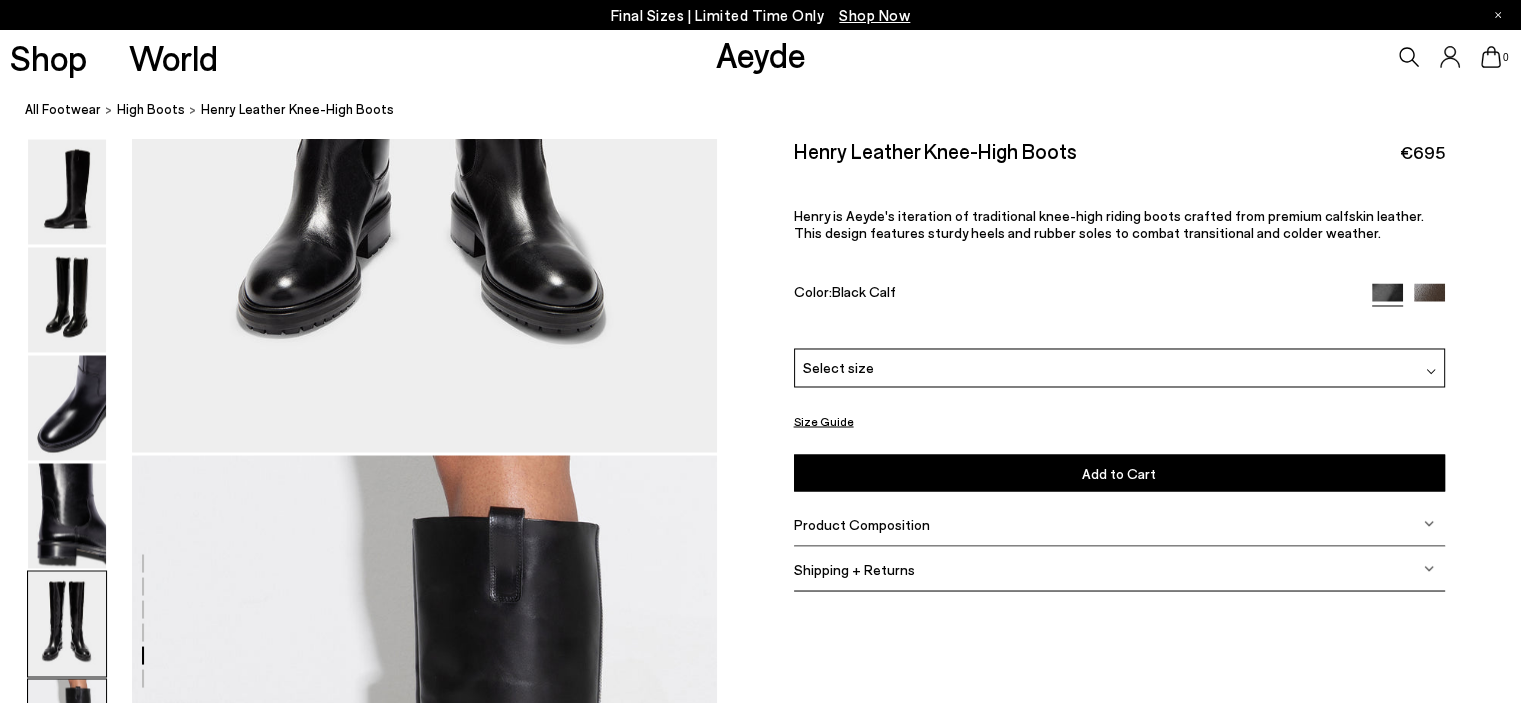 click at bounding box center (67, 732) 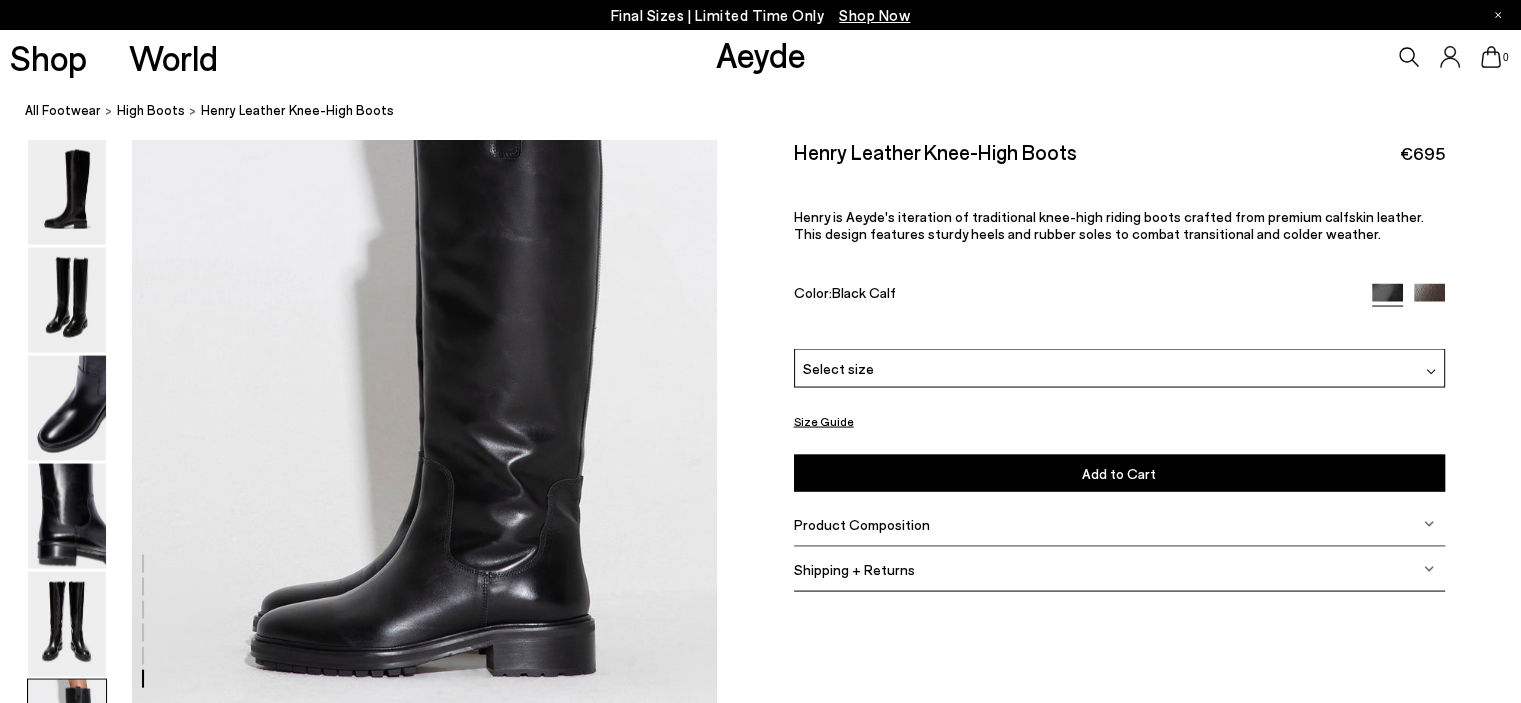 scroll, scrollTop: 3840, scrollLeft: 0, axis: vertical 